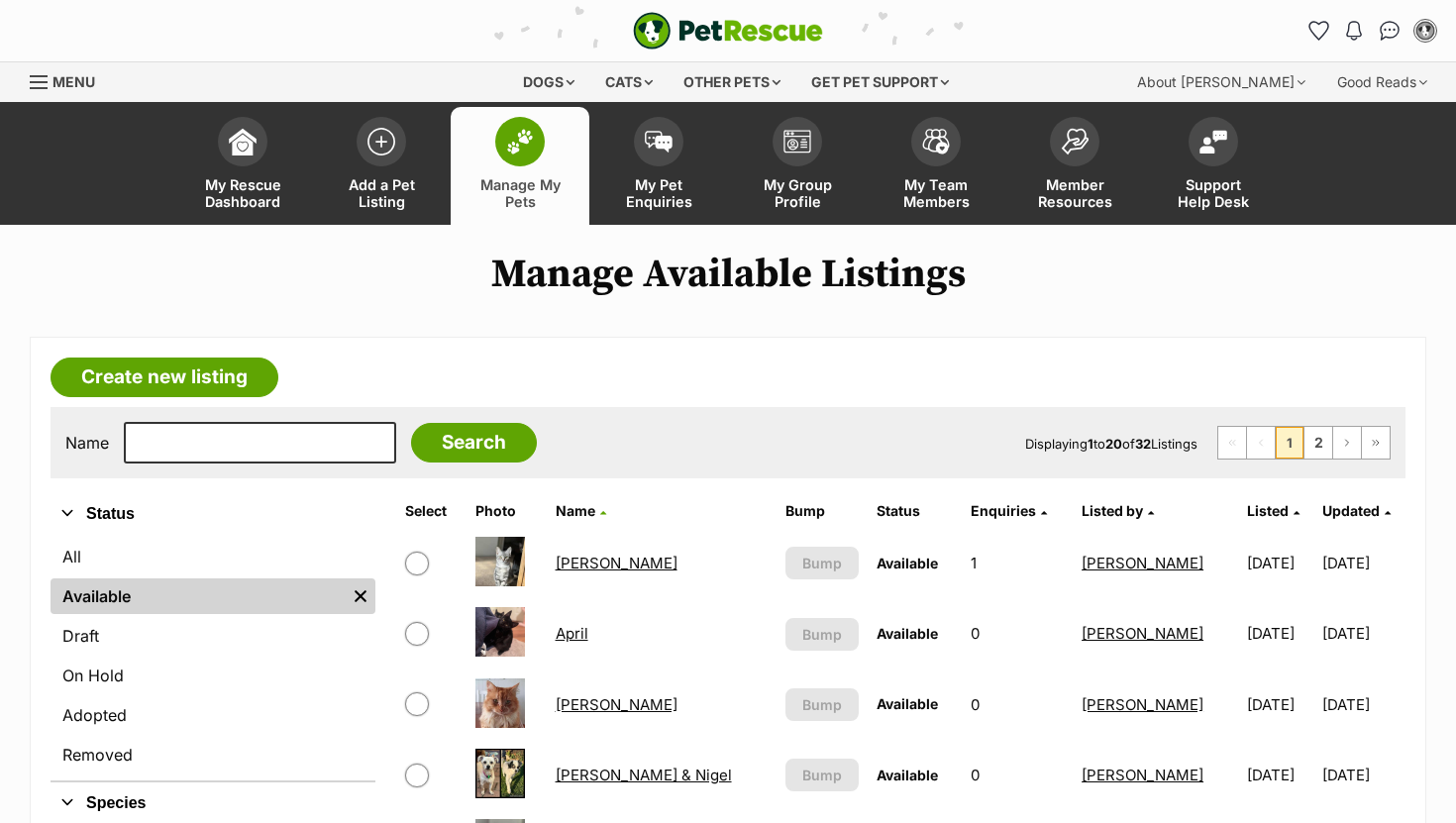 scroll, scrollTop: 0, scrollLeft: 0, axis: both 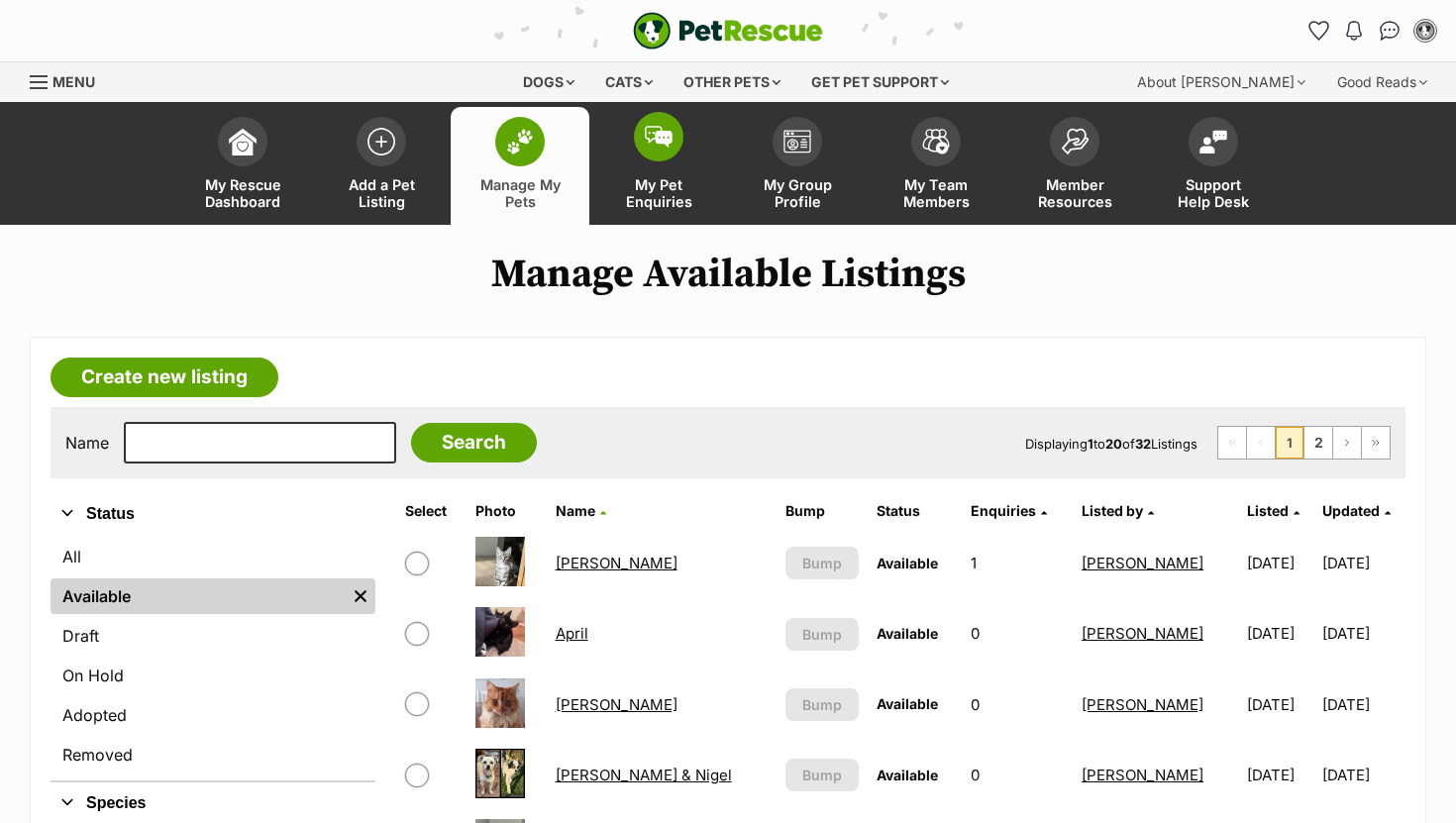 click at bounding box center [659, 137] 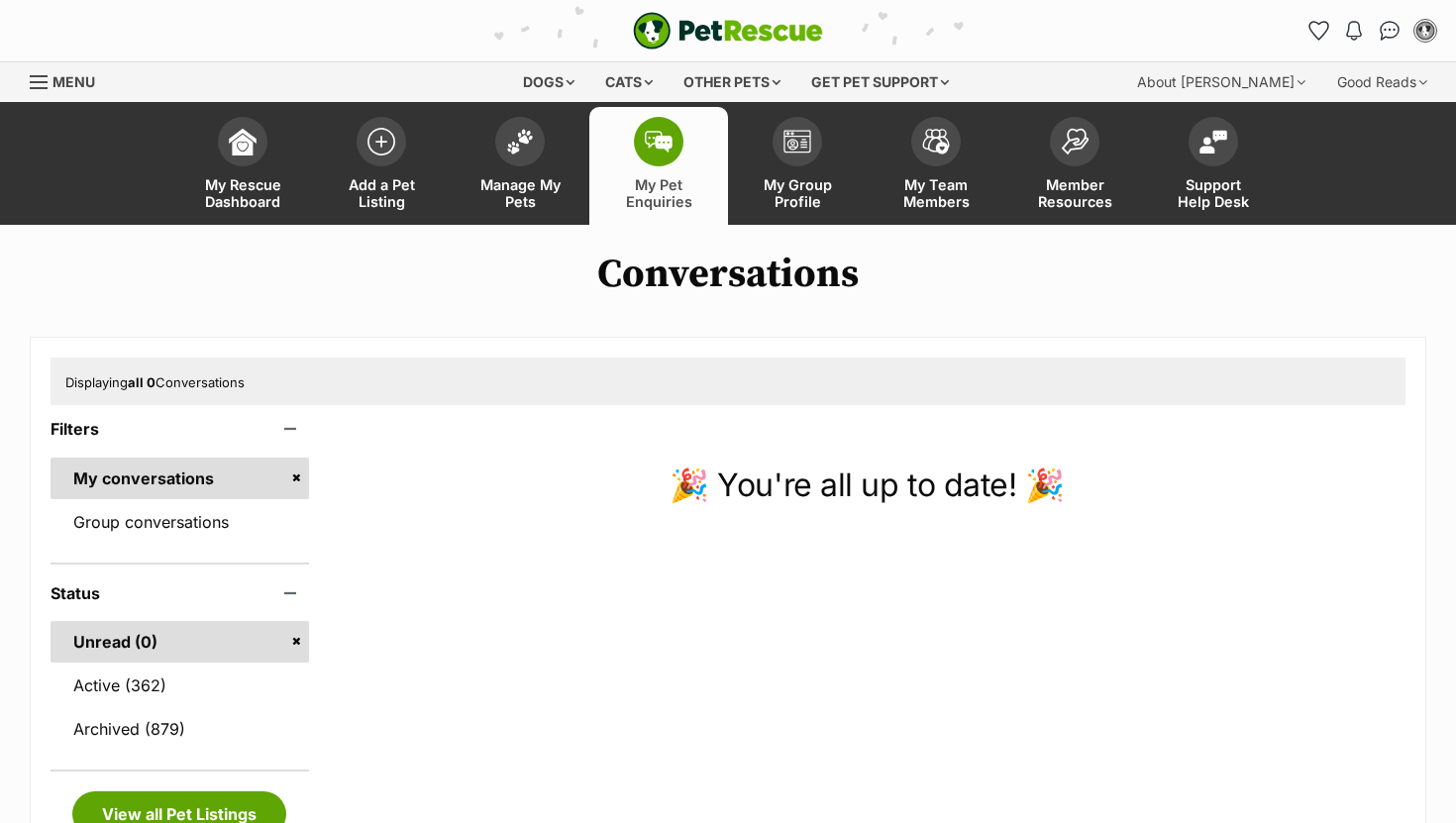 scroll, scrollTop: 0, scrollLeft: 0, axis: both 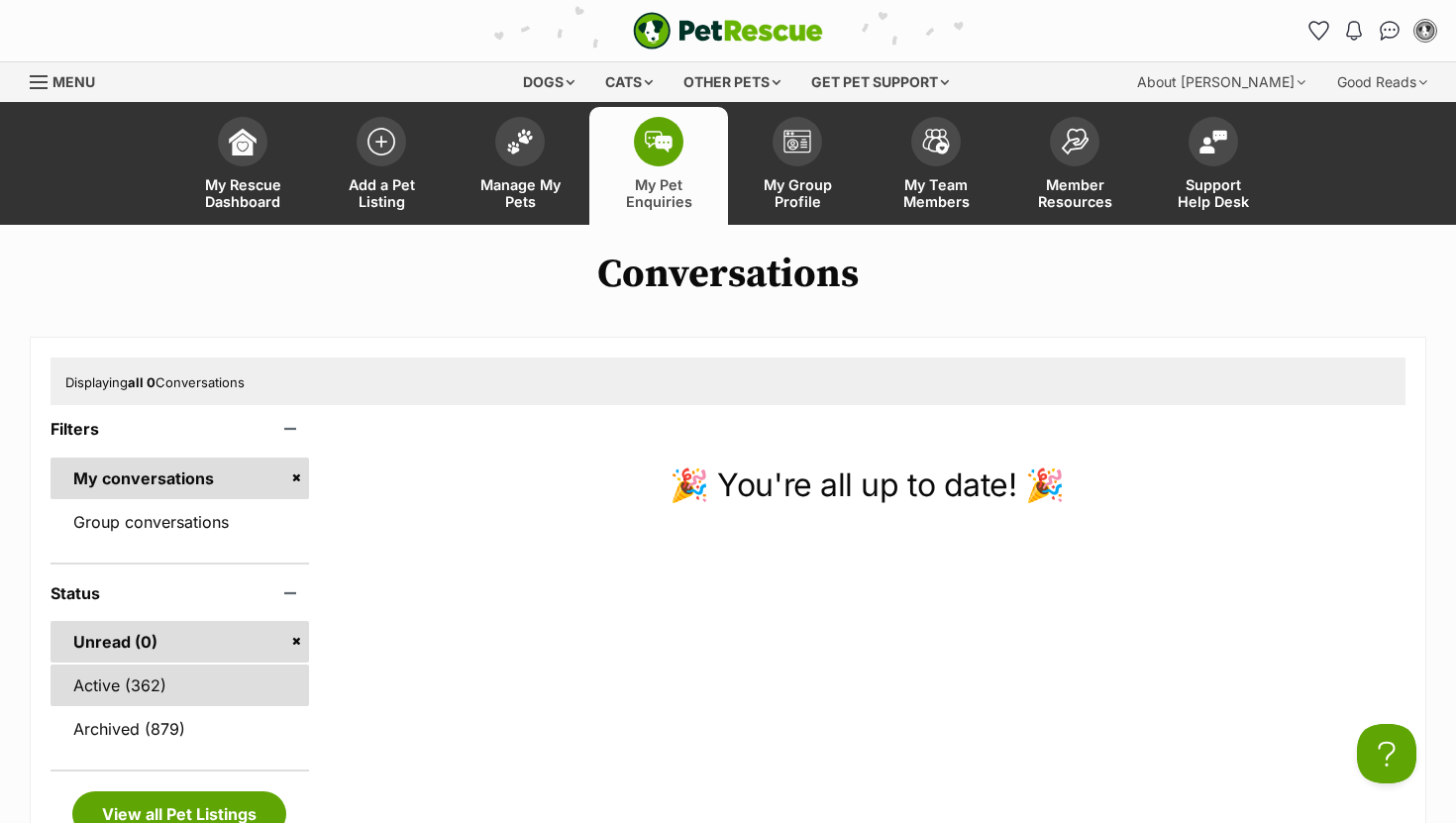 click on "Active (362)" at bounding box center [179, 685] 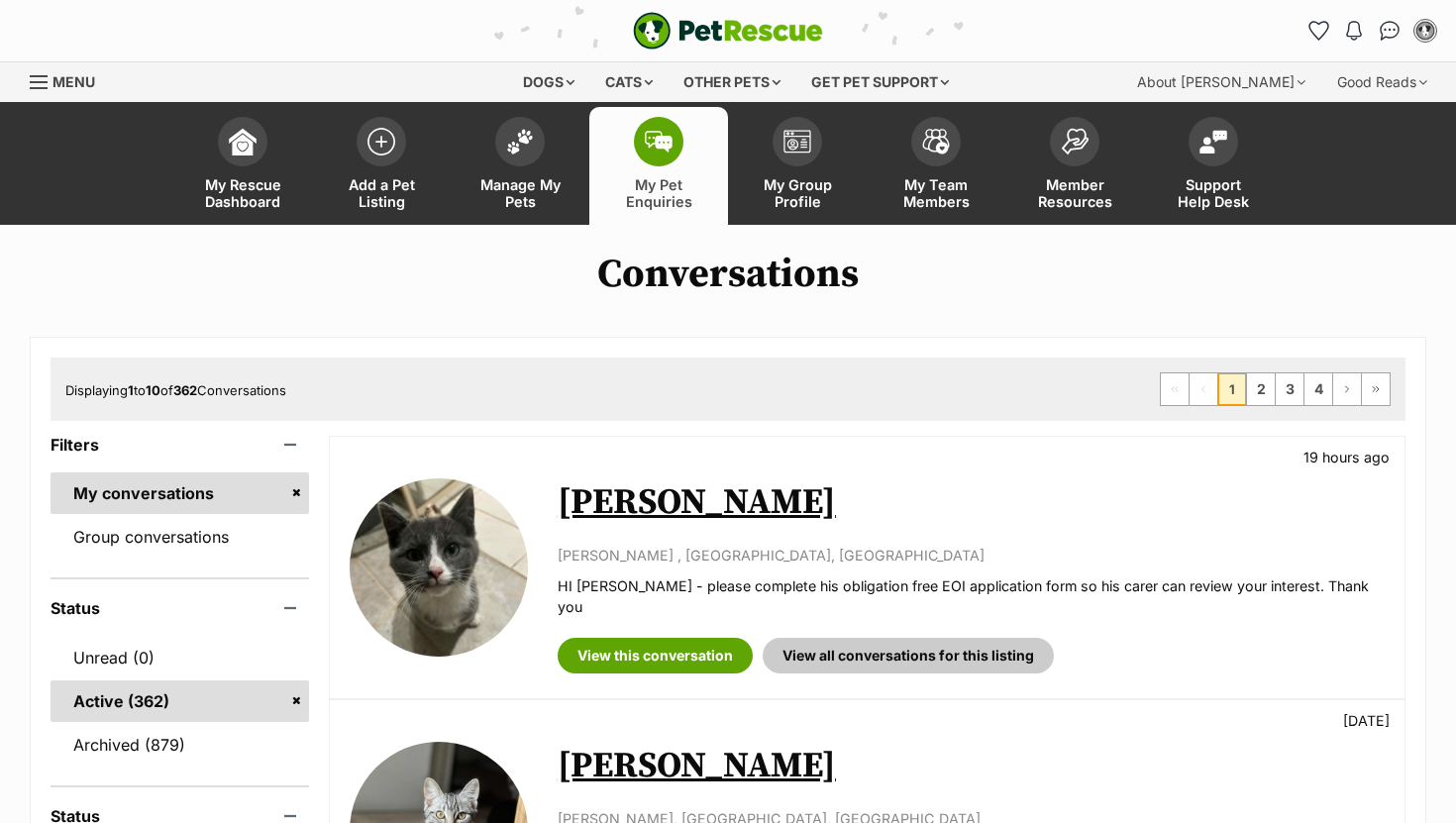 scroll, scrollTop: 0, scrollLeft: 0, axis: both 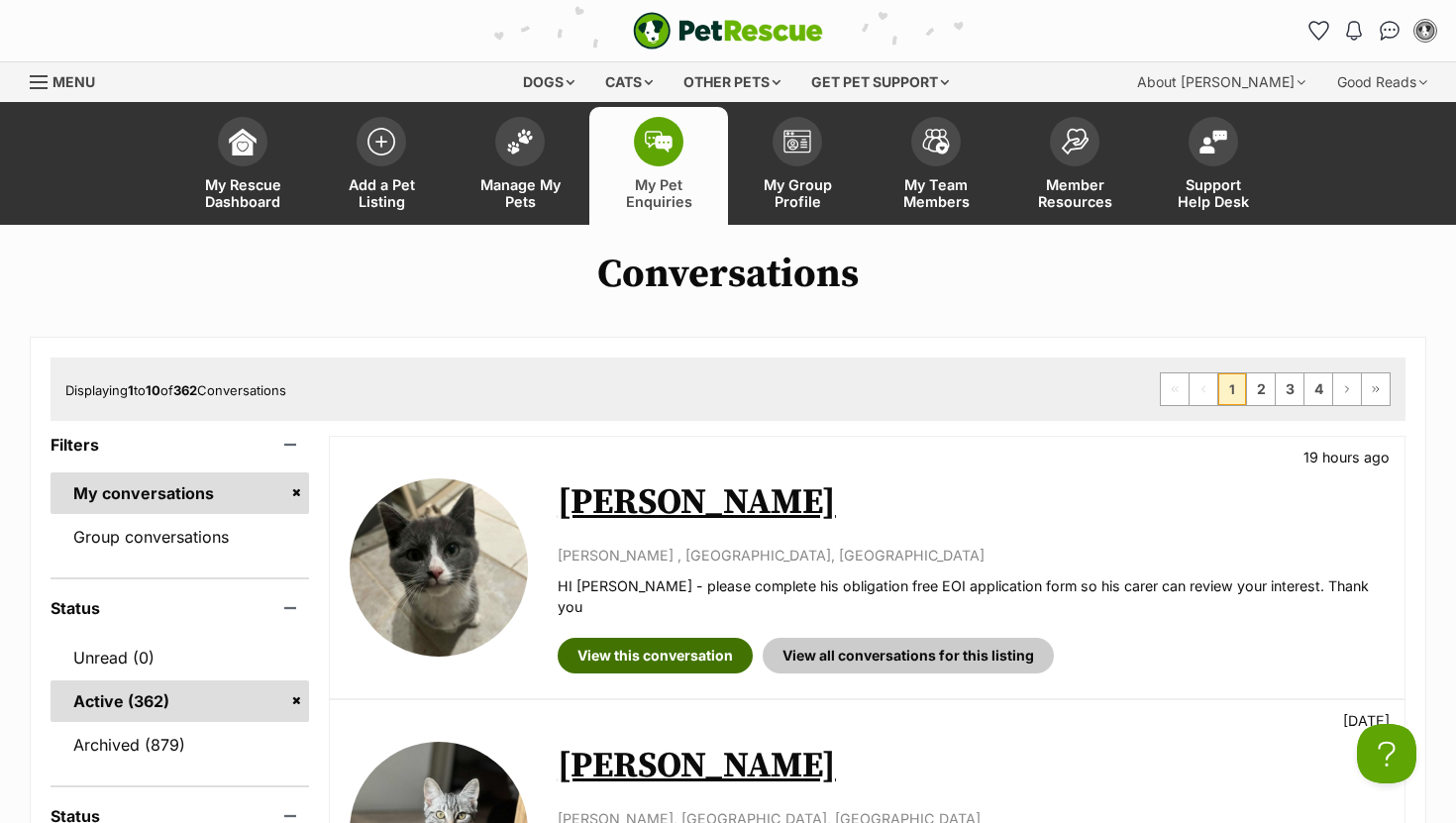click on "View this conversation" at bounding box center [655, 656] 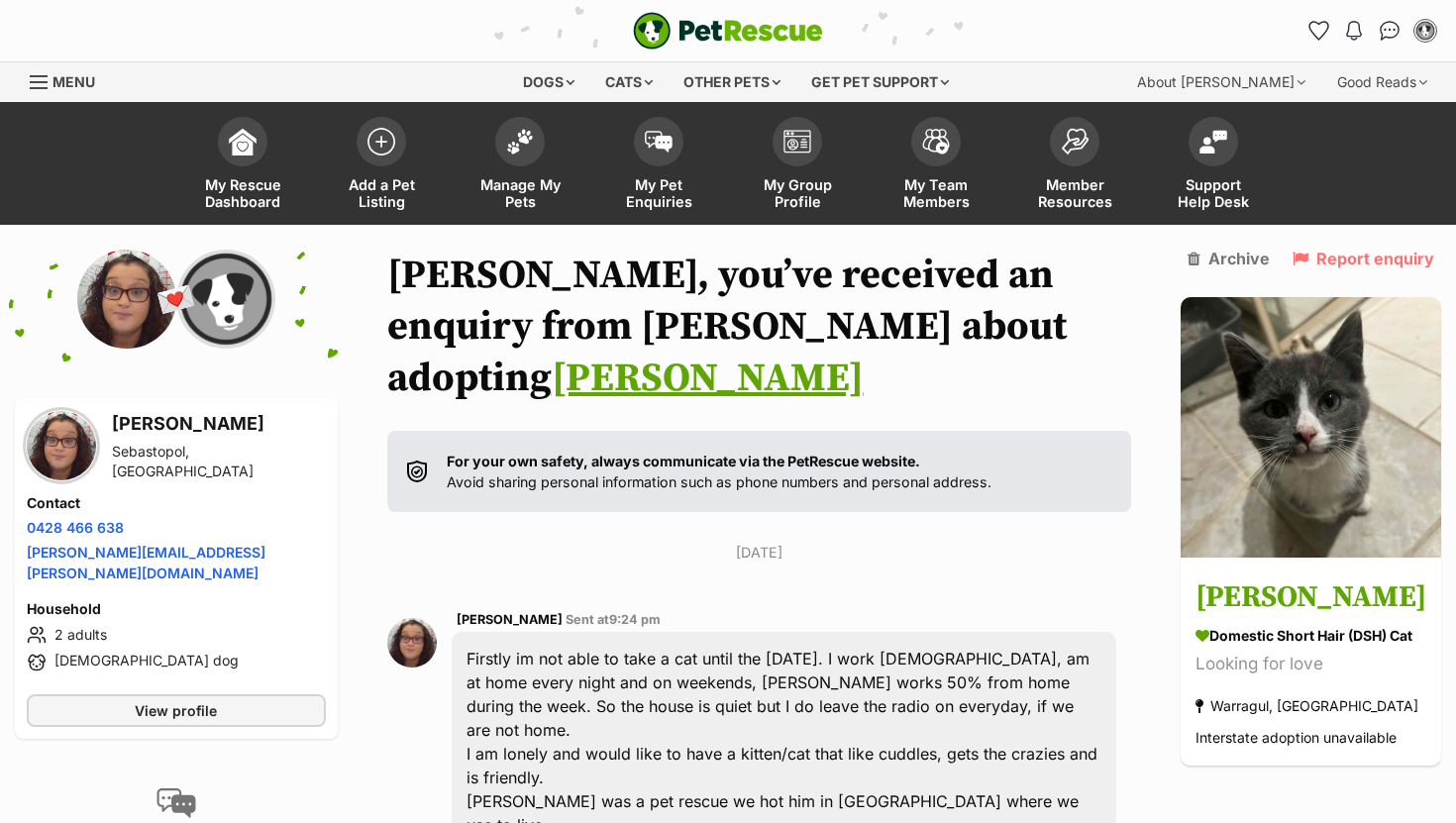 scroll, scrollTop: 0, scrollLeft: 0, axis: both 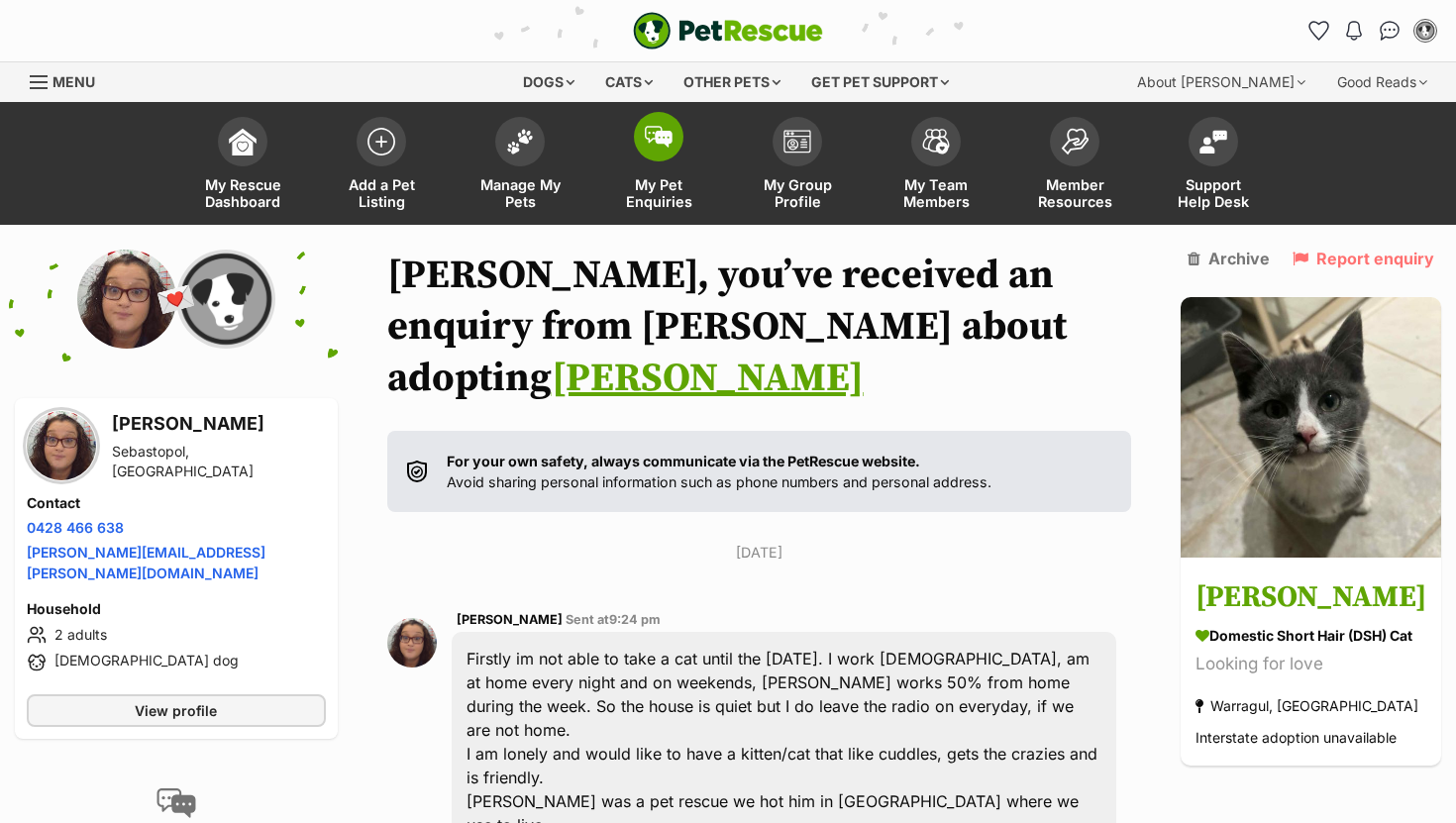 click at bounding box center (659, 137) 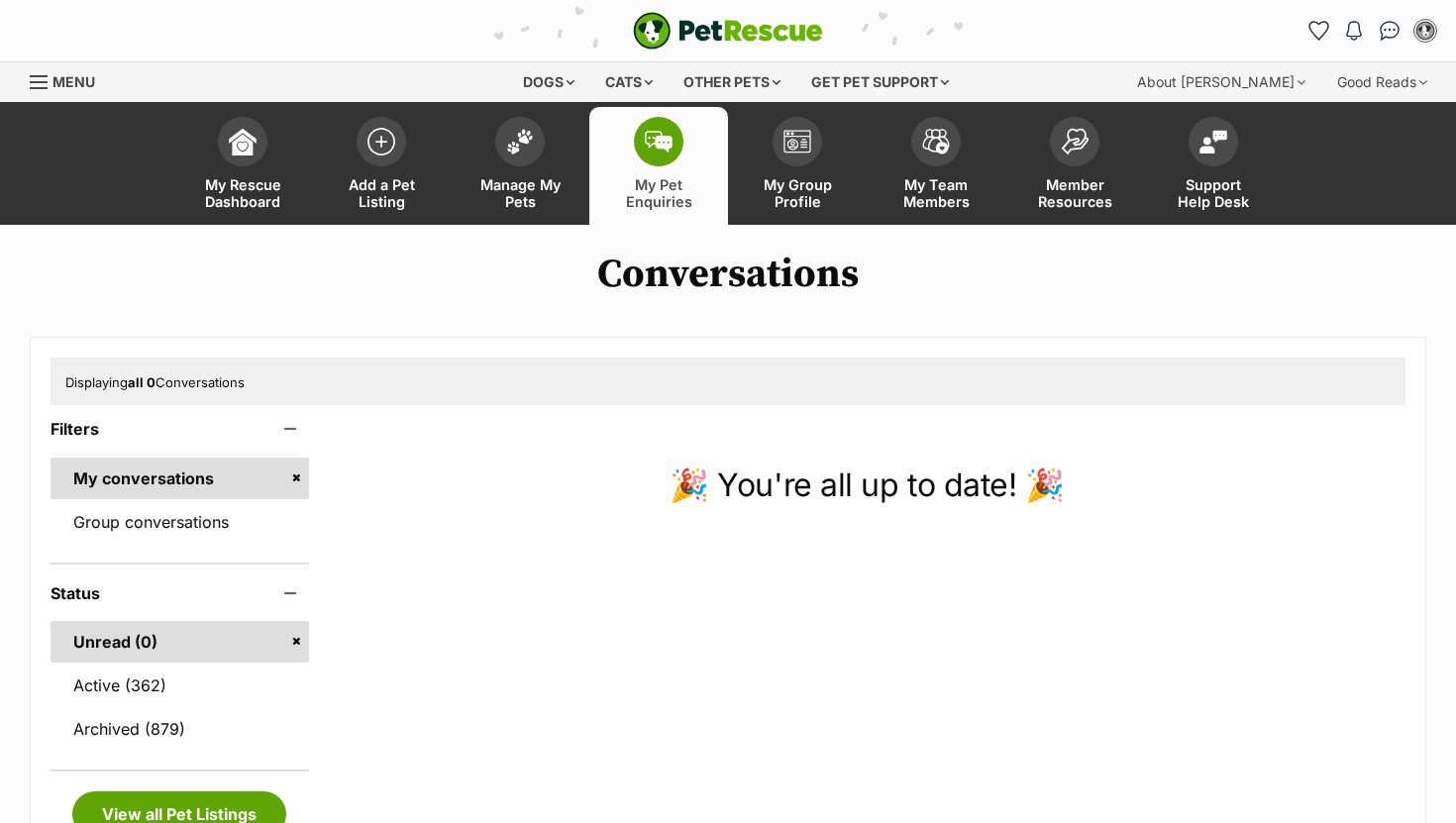 scroll, scrollTop: 0, scrollLeft: 0, axis: both 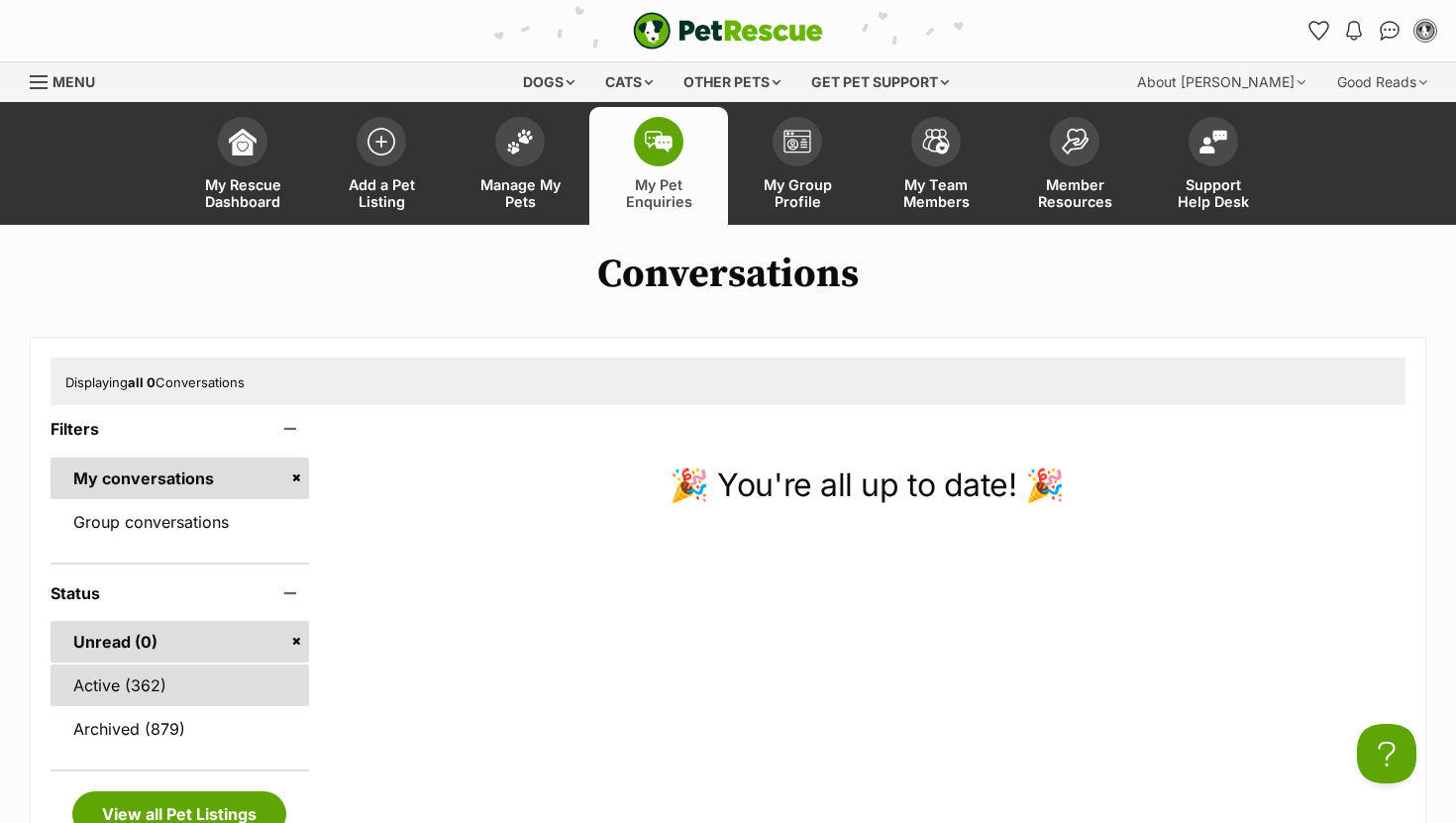 click on "Active (362)" at bounding box center (179, 685) 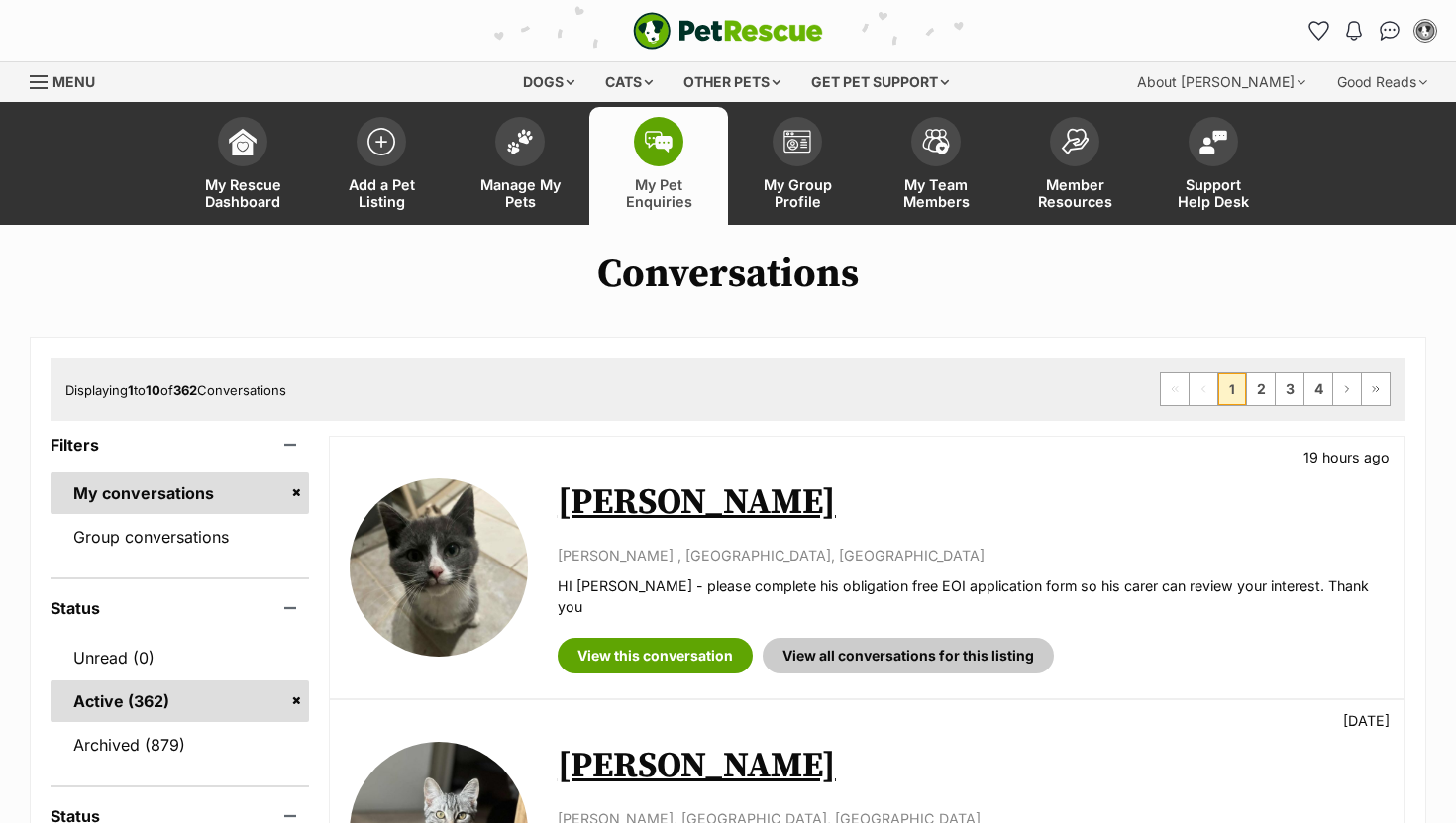 scroll, scrollTop: 0, scrollLeft: 0, axis: both 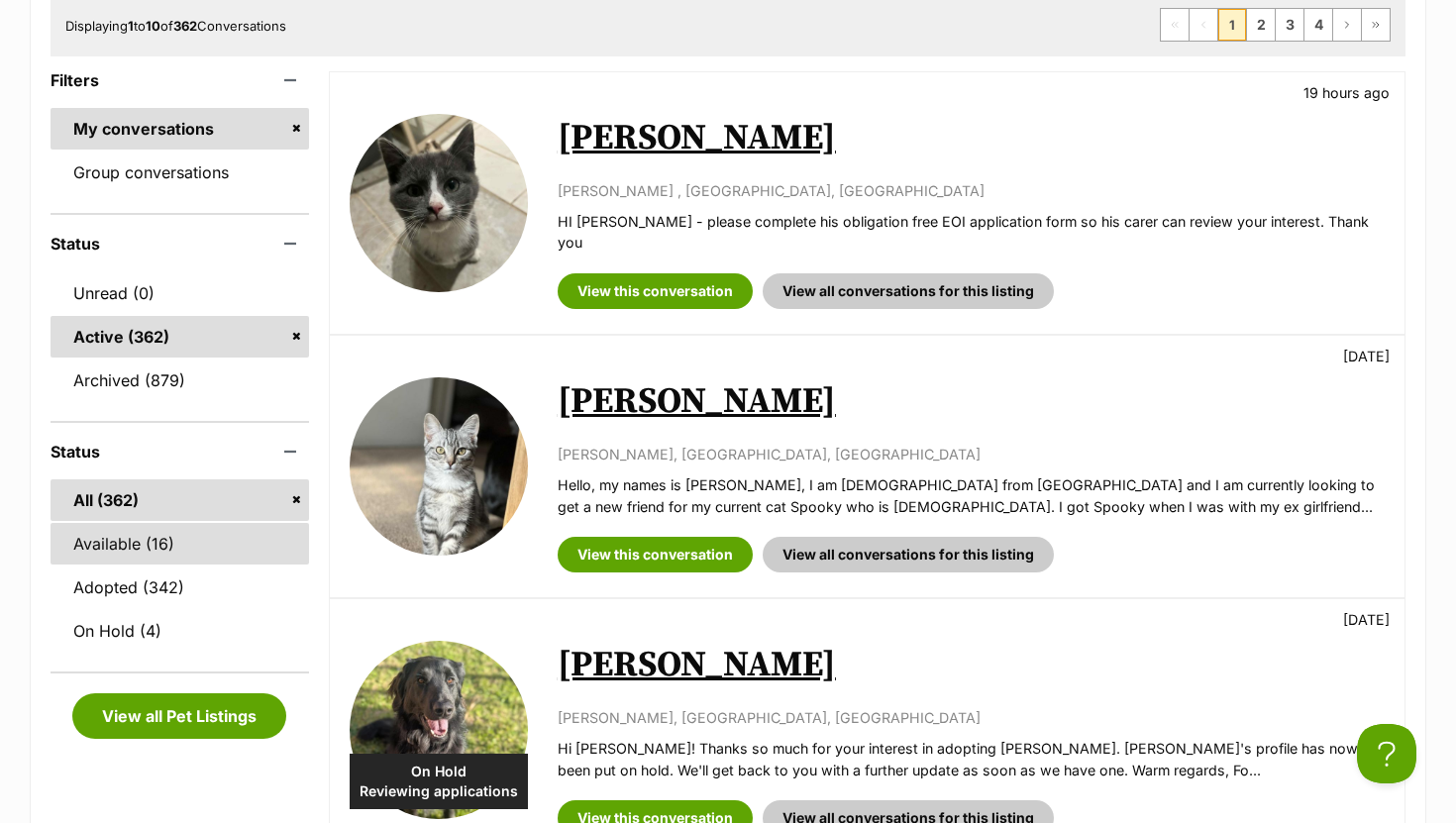 click on "Available (16)" at bounding box center (179, 544) 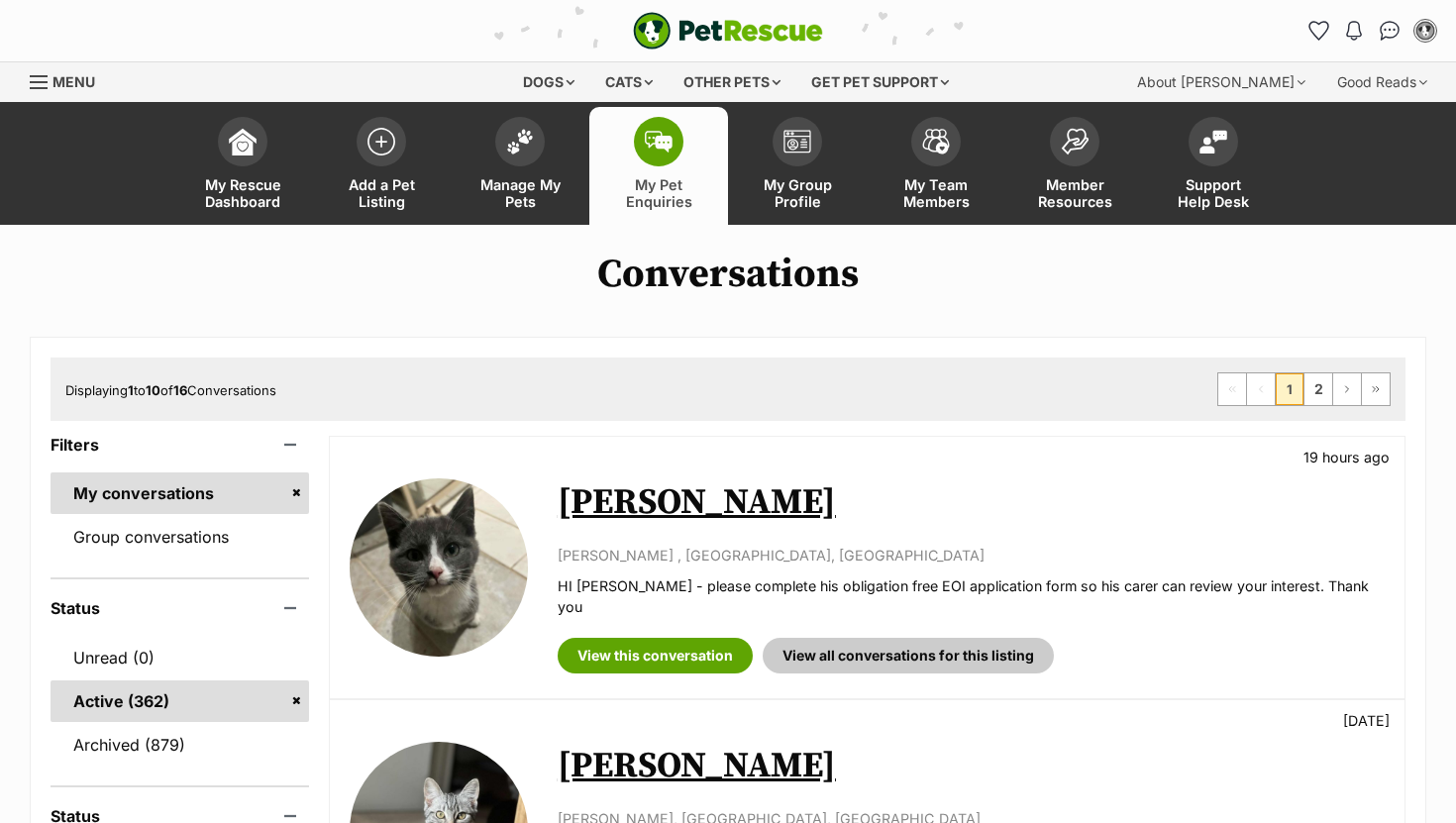 scroll, scrollTop: 0, scrollLeft: 0, axis: both 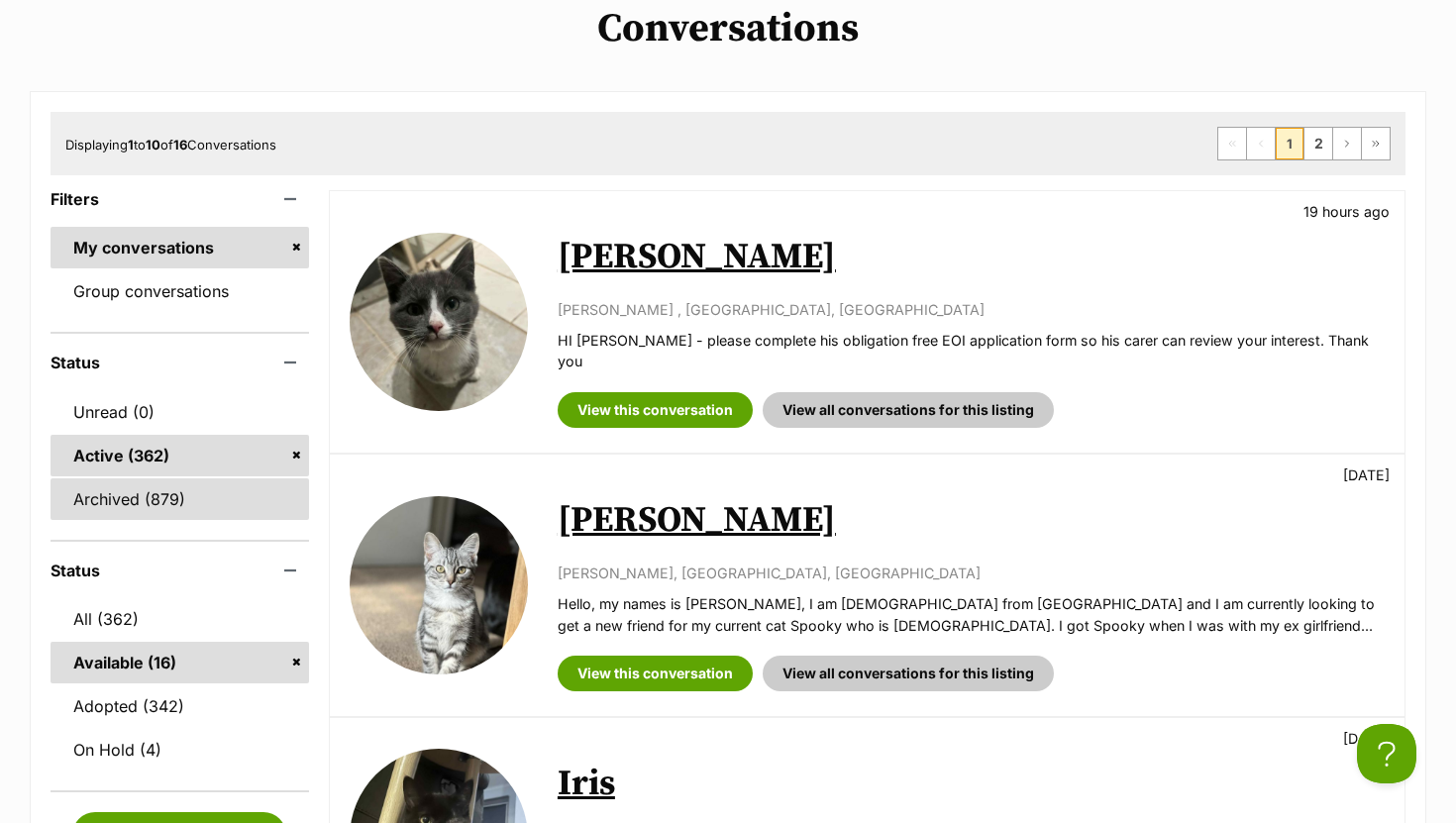 click on "Archived (879)" at bounding box center (179, 499) 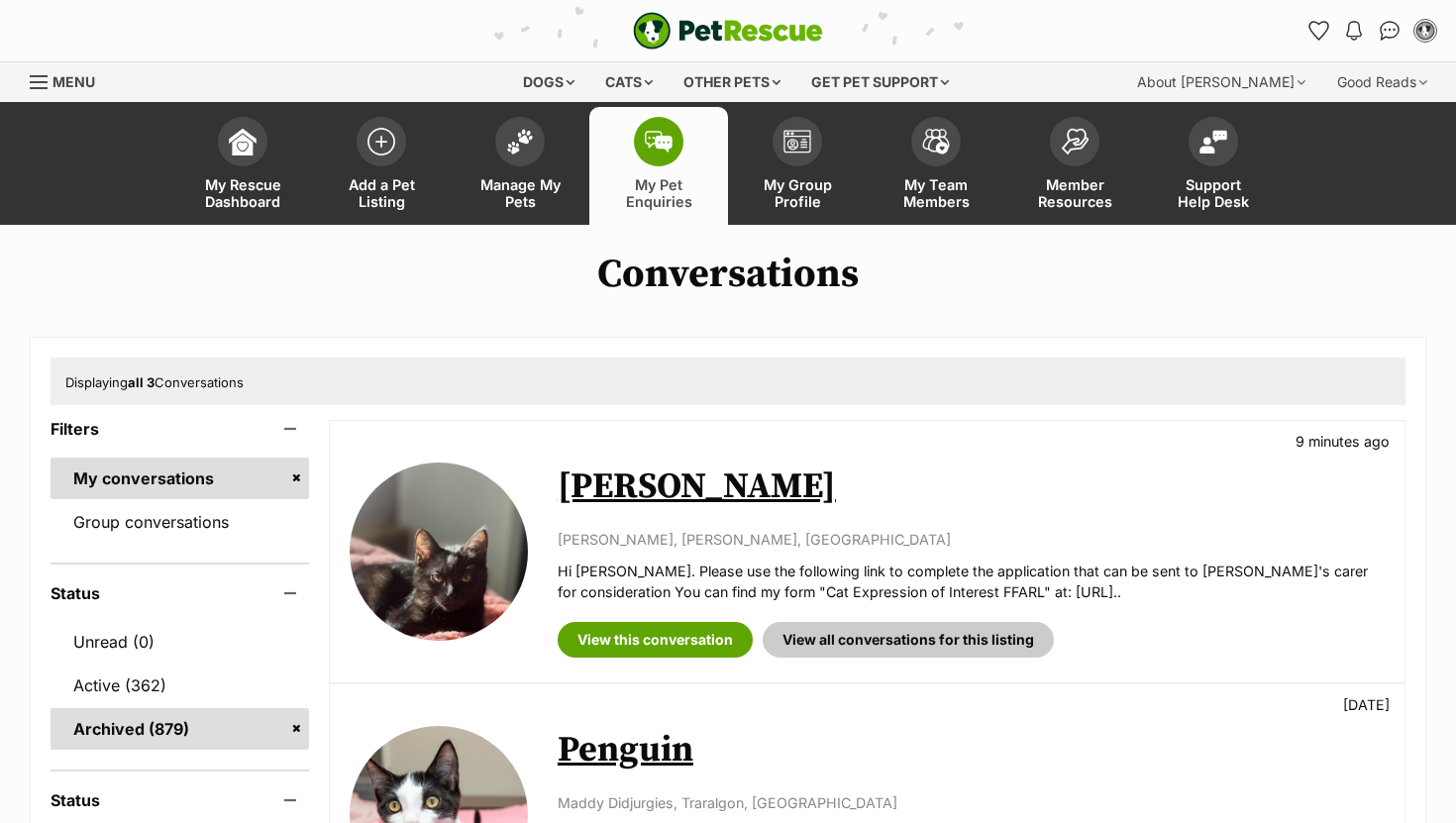 scroll, scrollTop: 0, scrollLeft: 0, axis: both 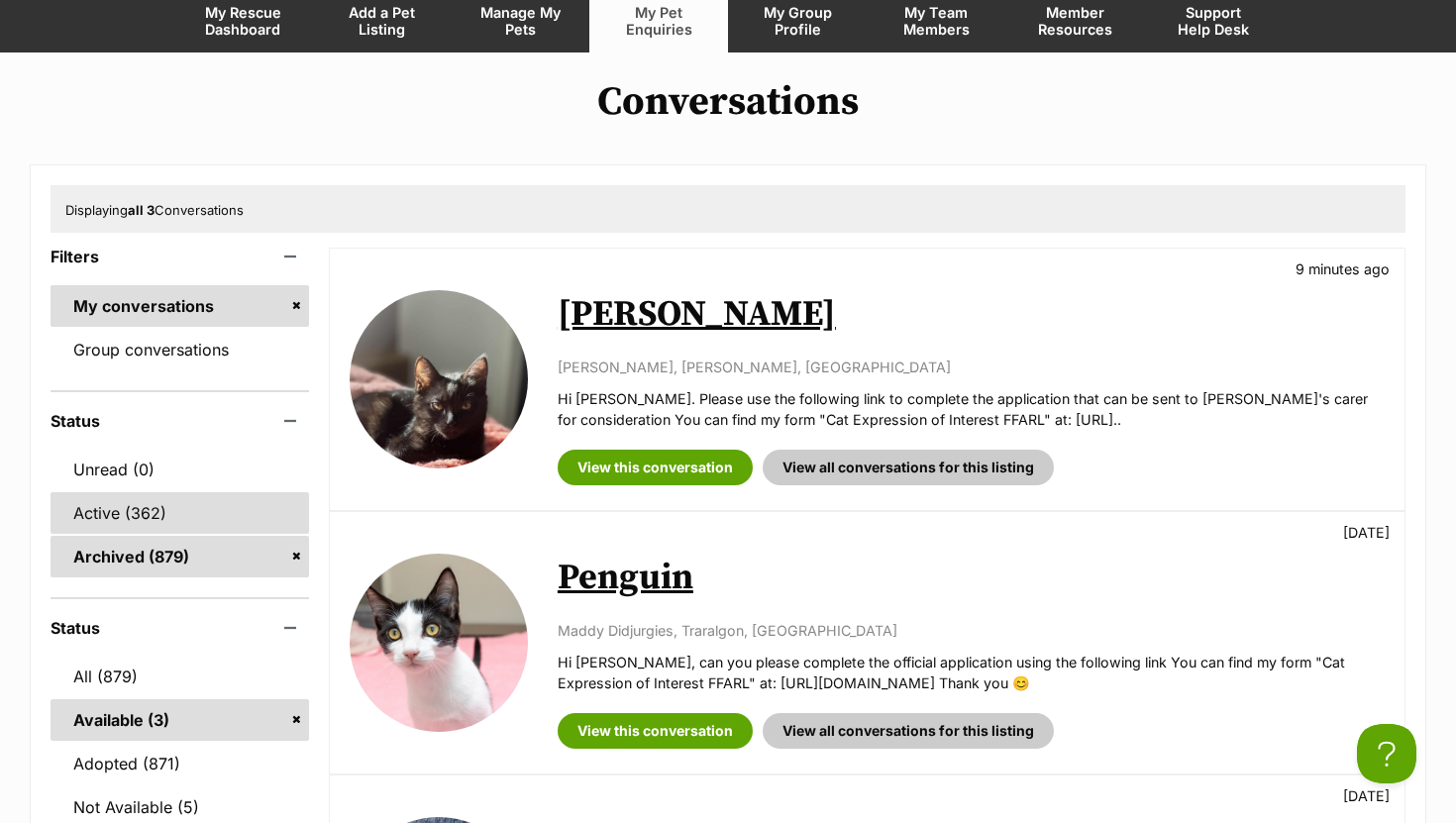 click on "Active (362)" at bounding box center (179, 513) 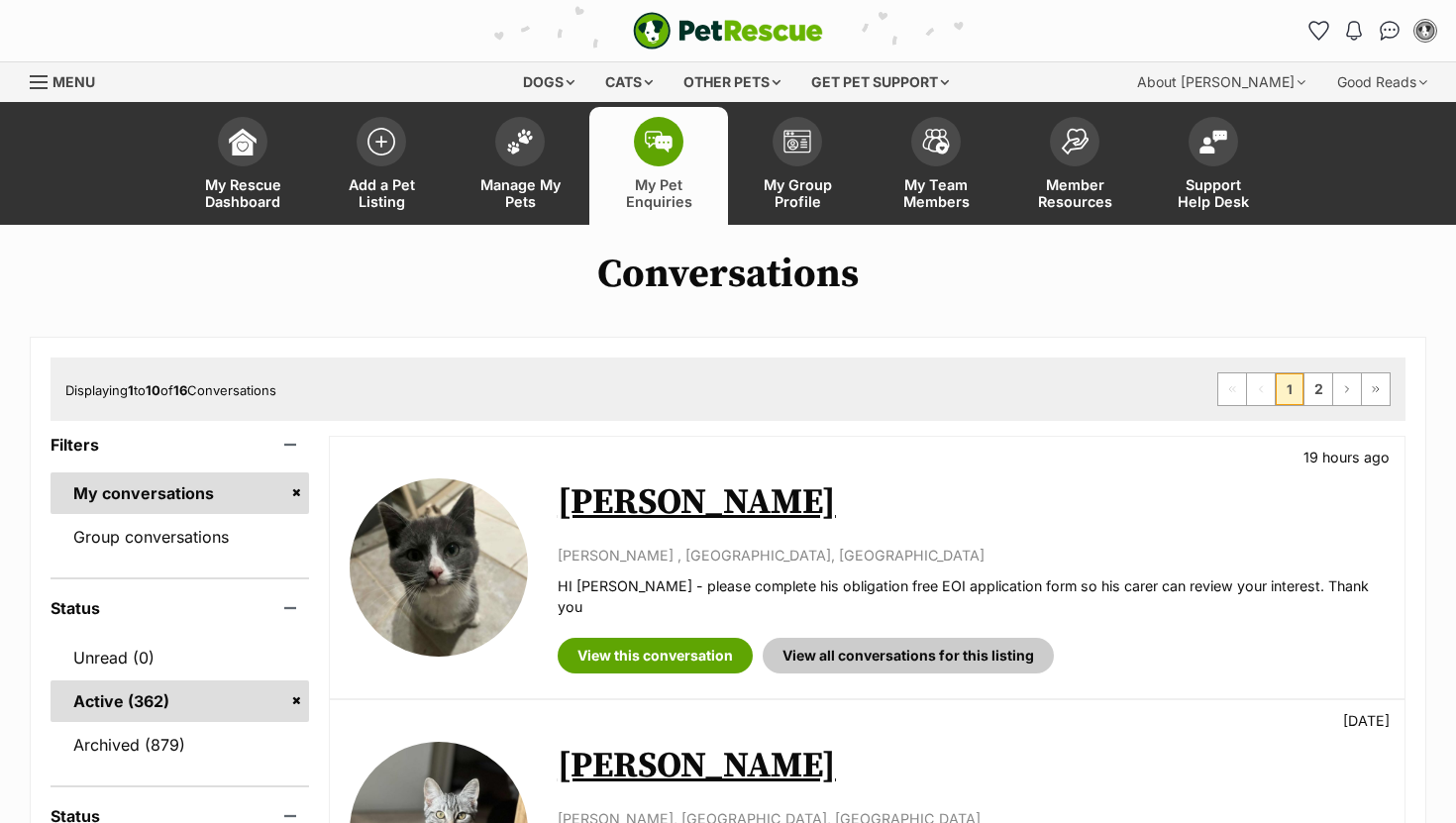 scroll, scrollTop: 0, scrollLeft: 0, axis: both 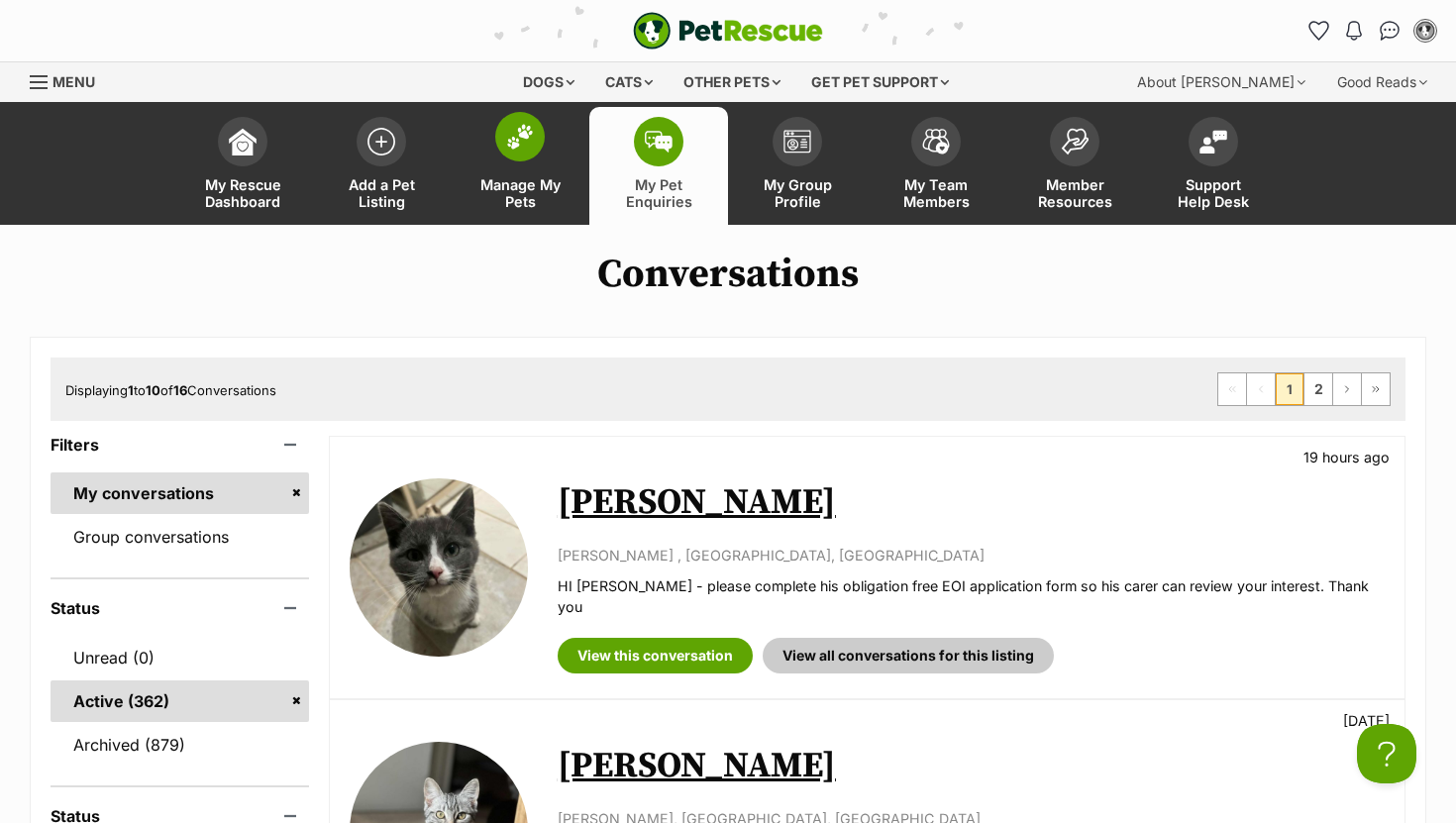 click at bounding box center (520, 137) 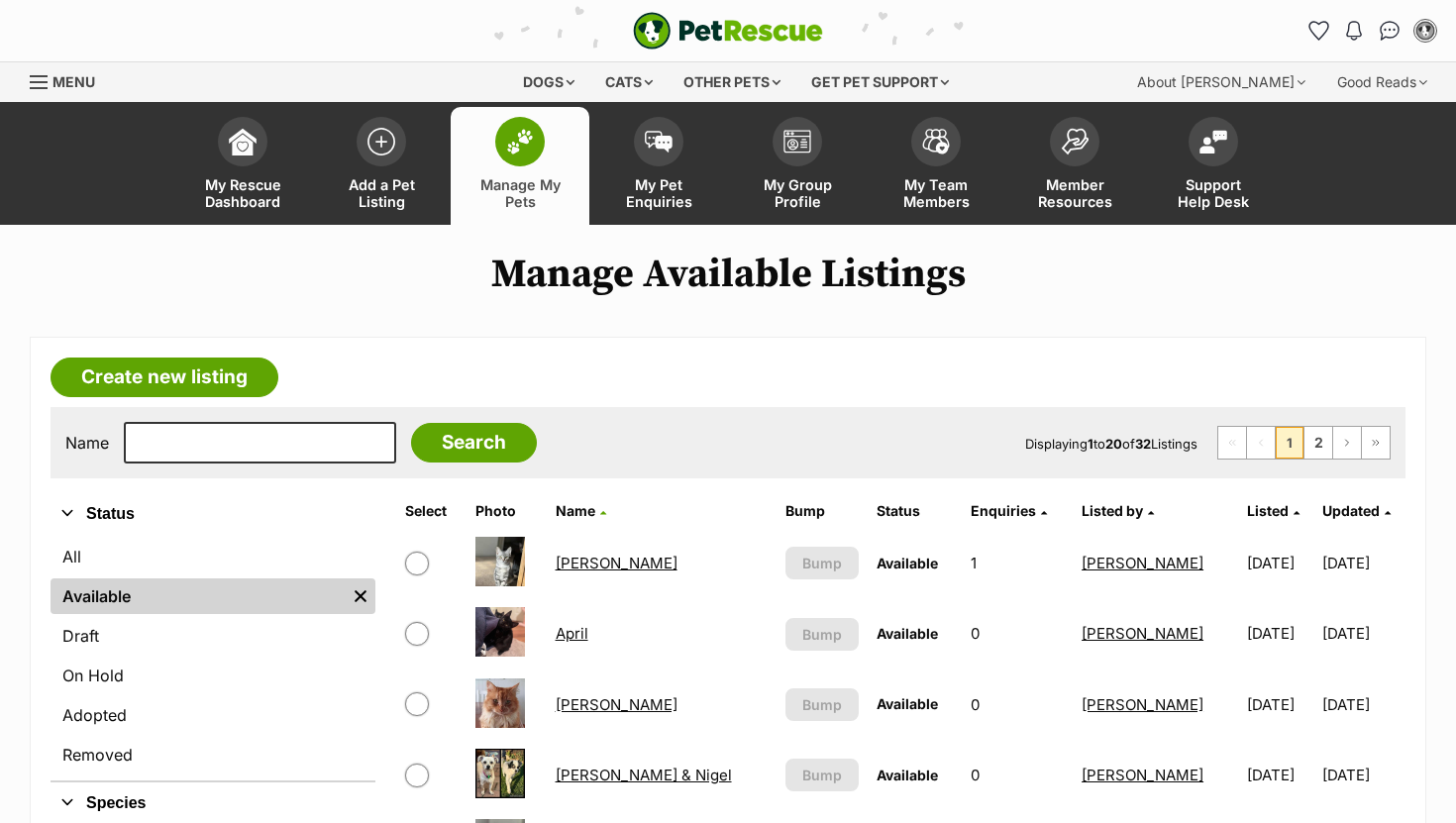scroll, scrollTop: 0, scrollLeft: 0, axis: both 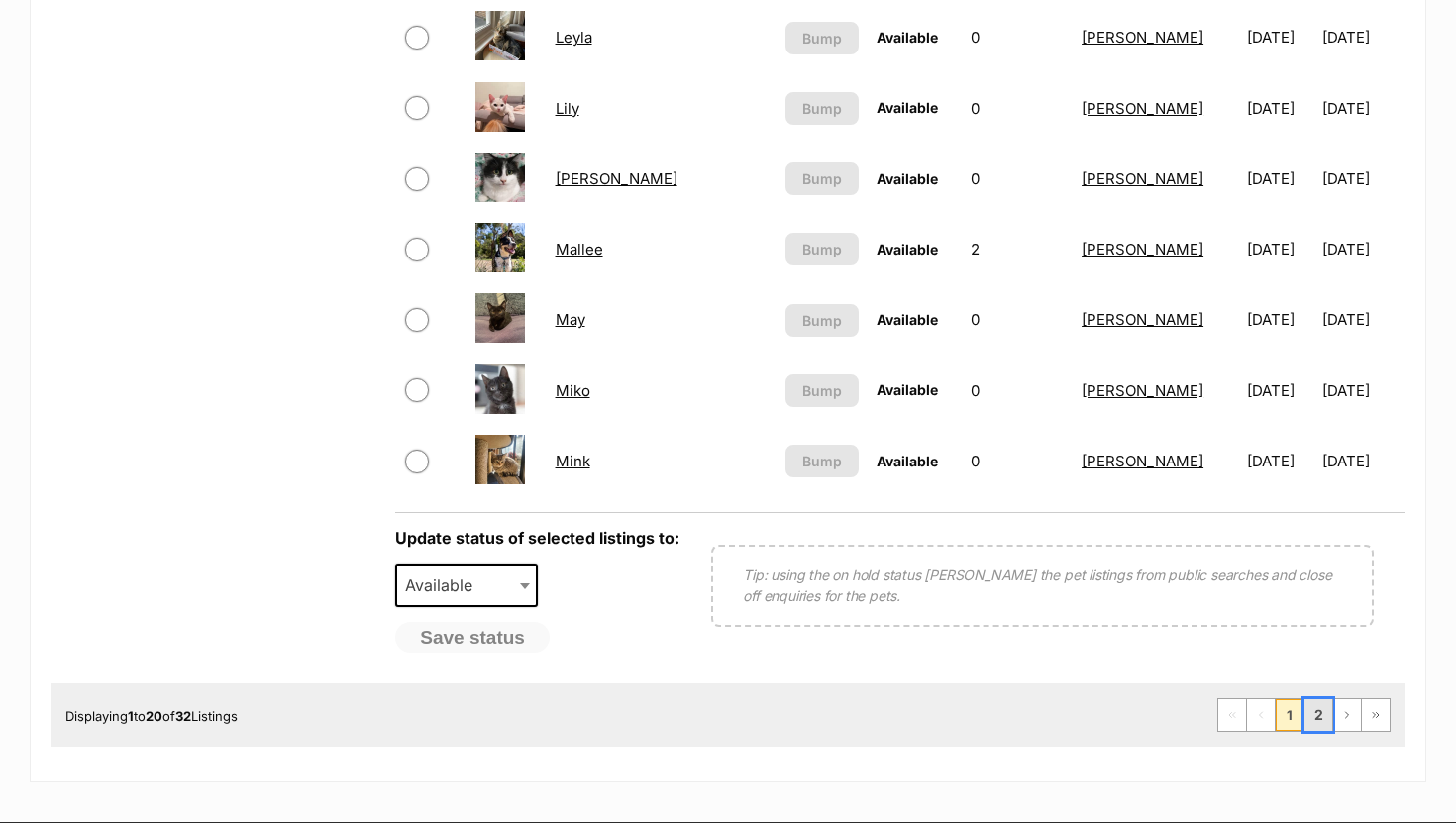 click on "2" at bounding box center [1318, 715] 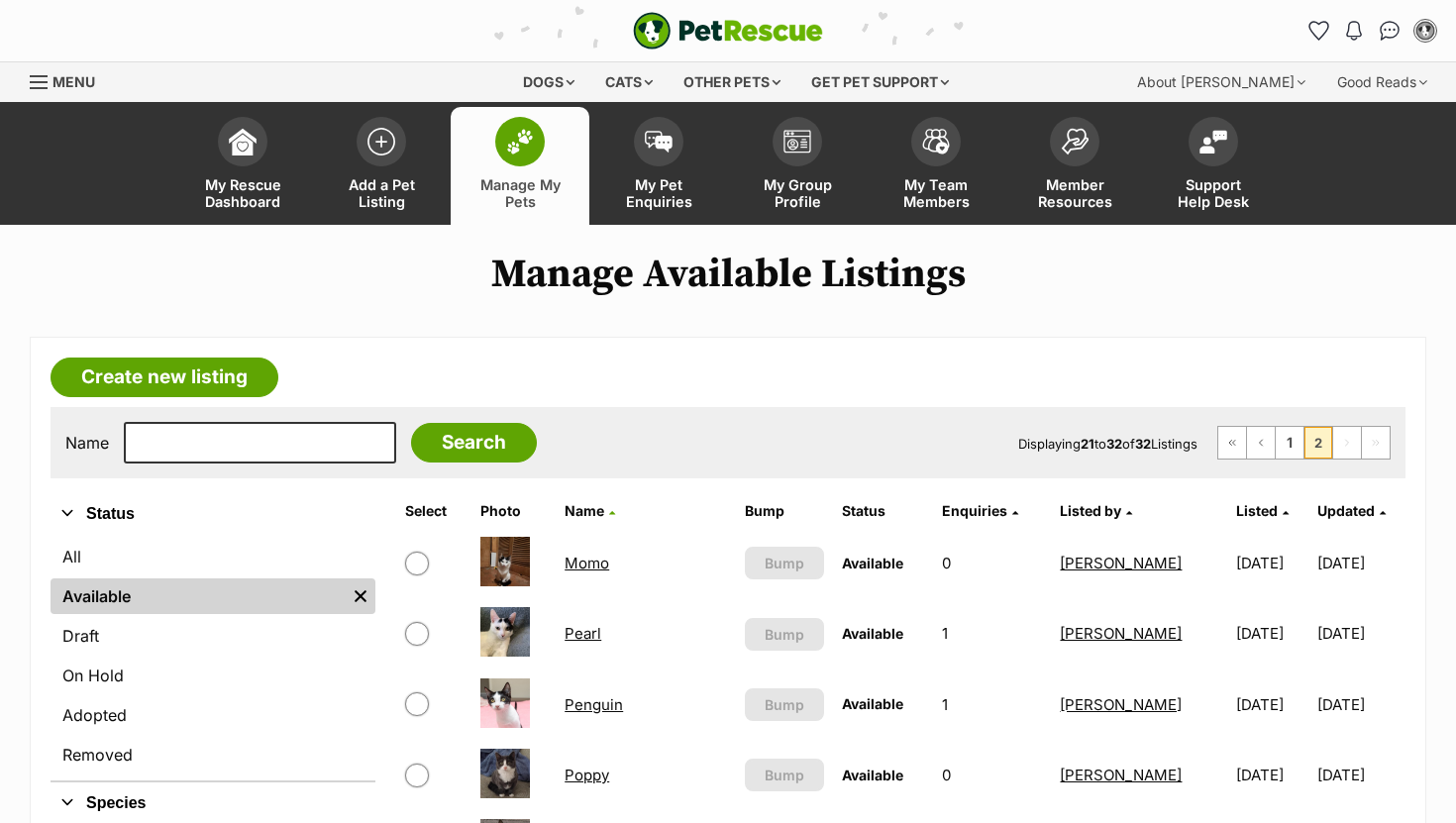 scroll, scrollTop: 0, scrollLeft: 0, axis: both 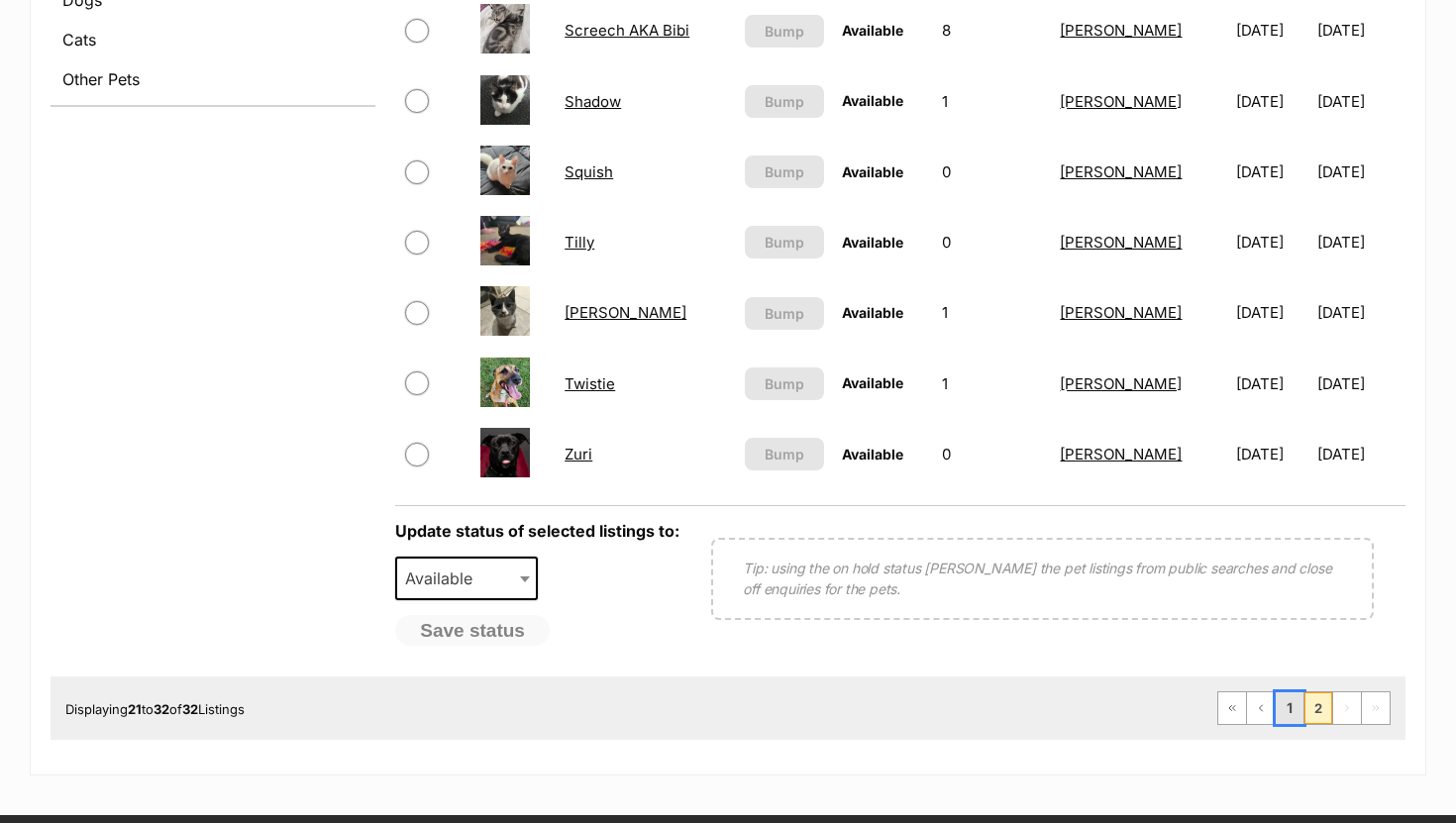 click on "1" at bounding box center [1290, 708] 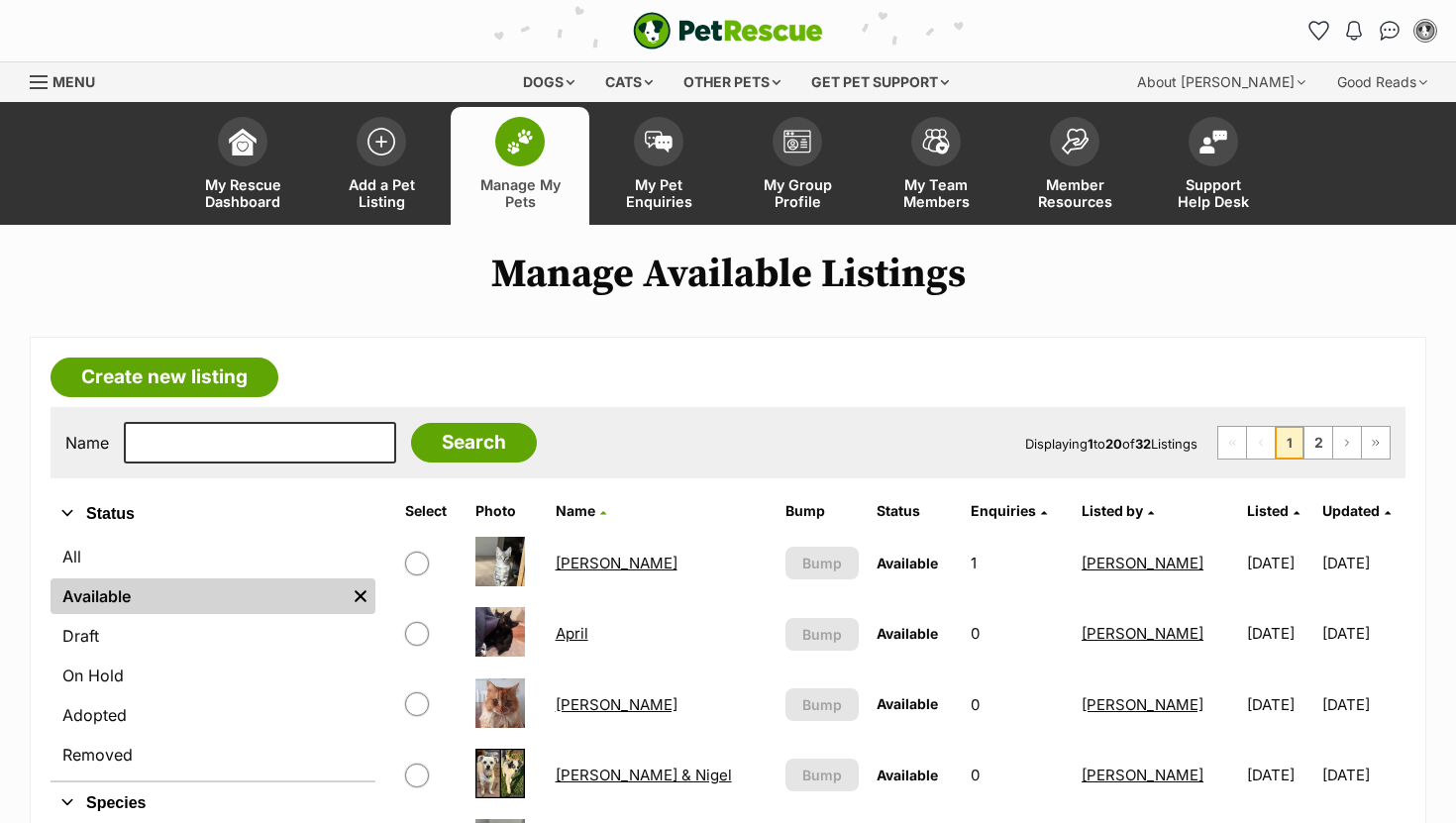 scroll, scrollTop: 0, scrollLeft: 0, axis: both 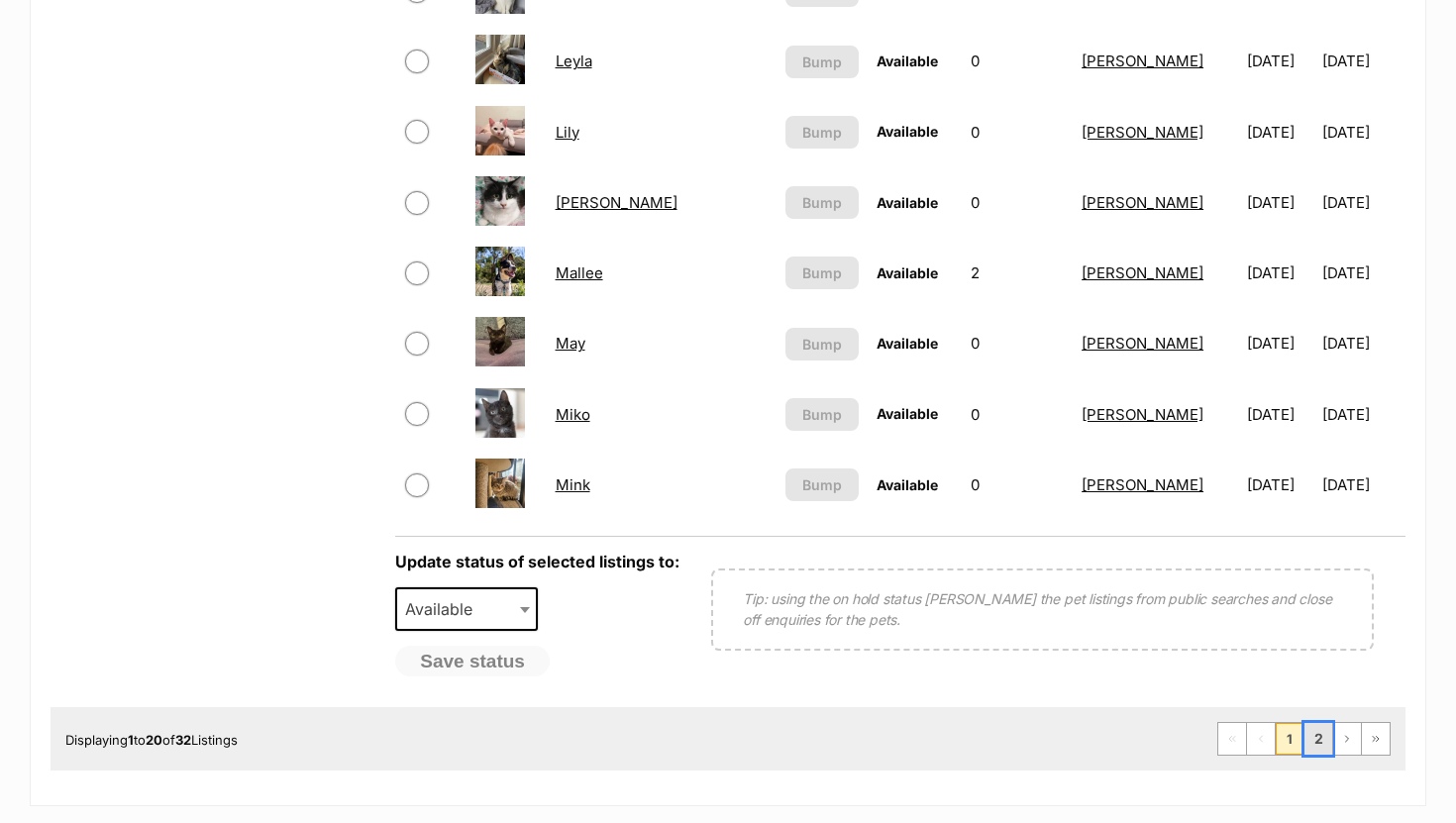 click on "2" at bounding box center (1318, 739) 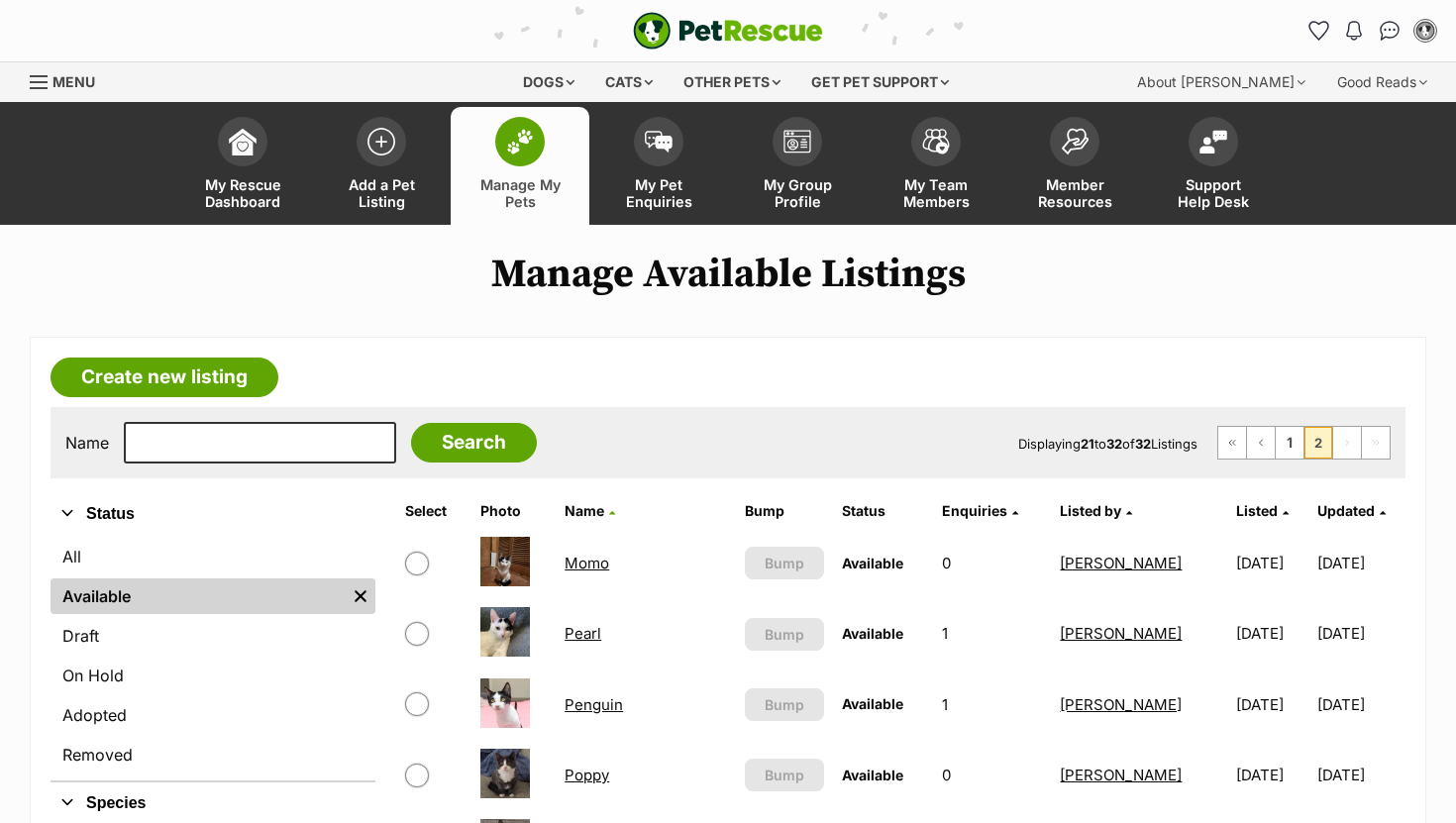 scroll, scrollTop: 0, scrollLeft: 0, axis: both 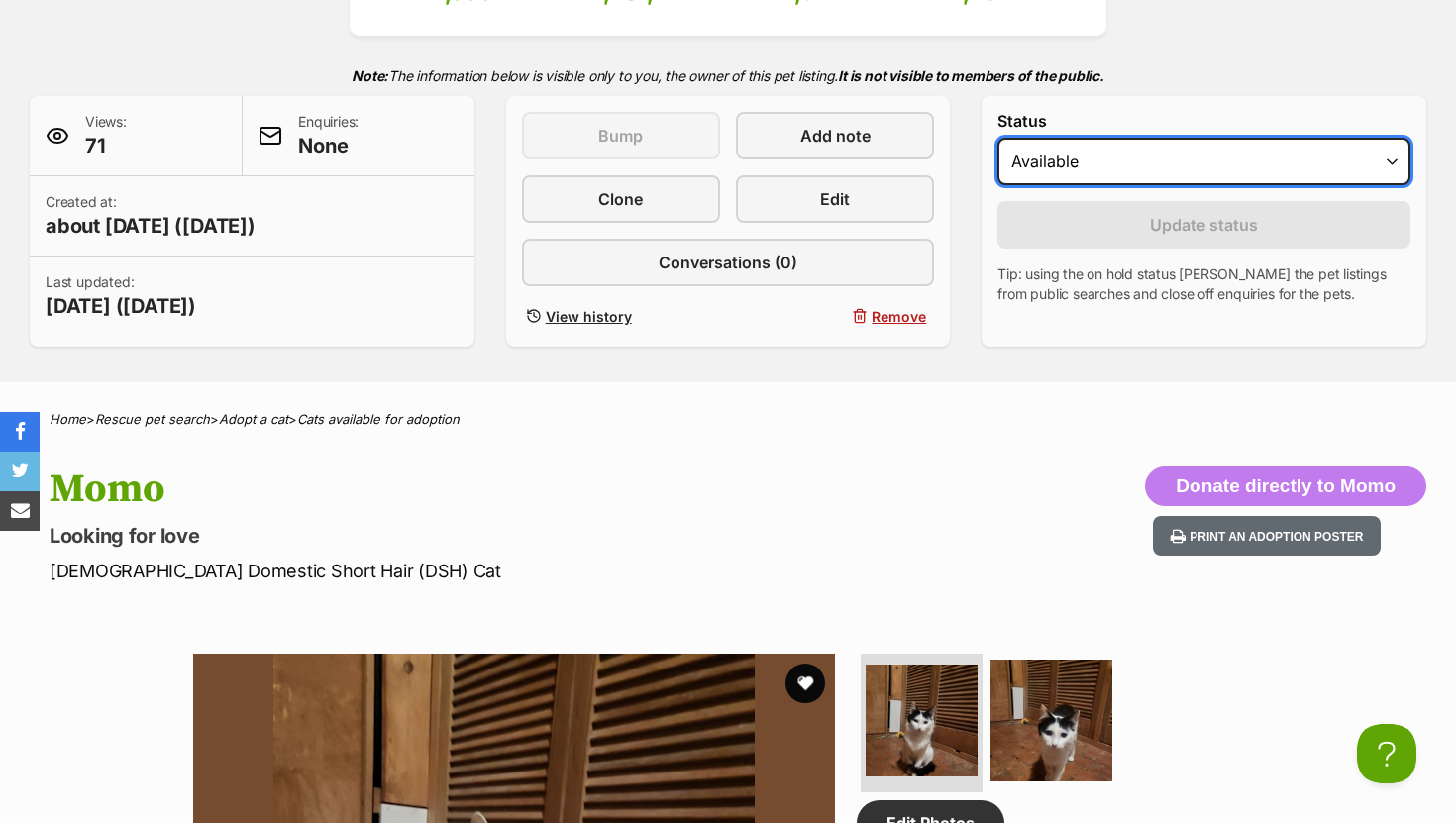 click on "Draft
Available
On hold
Adopted" at bounding box center (1203, 161) 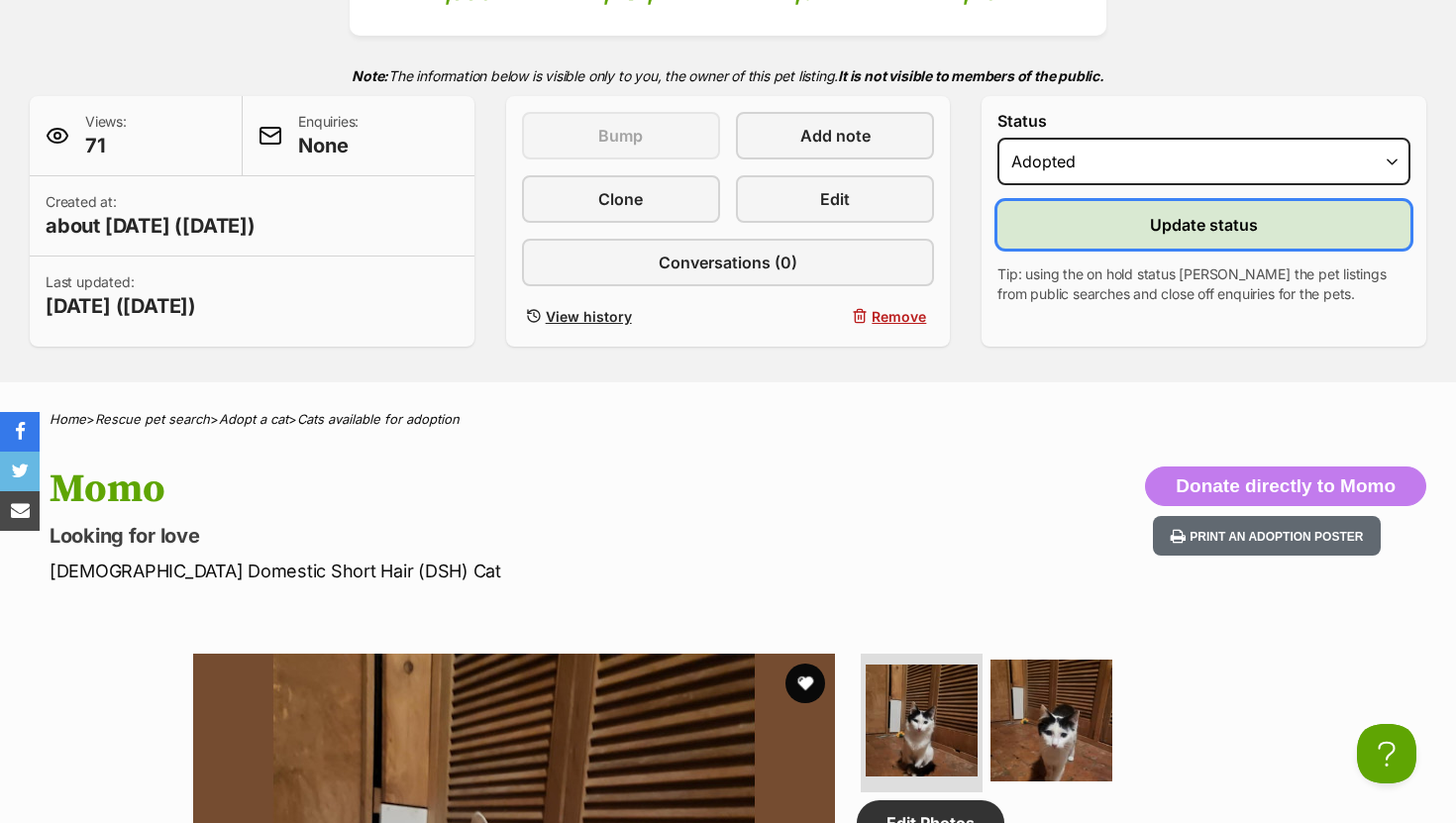click on "Update status" at bounding box center (1203, 225) 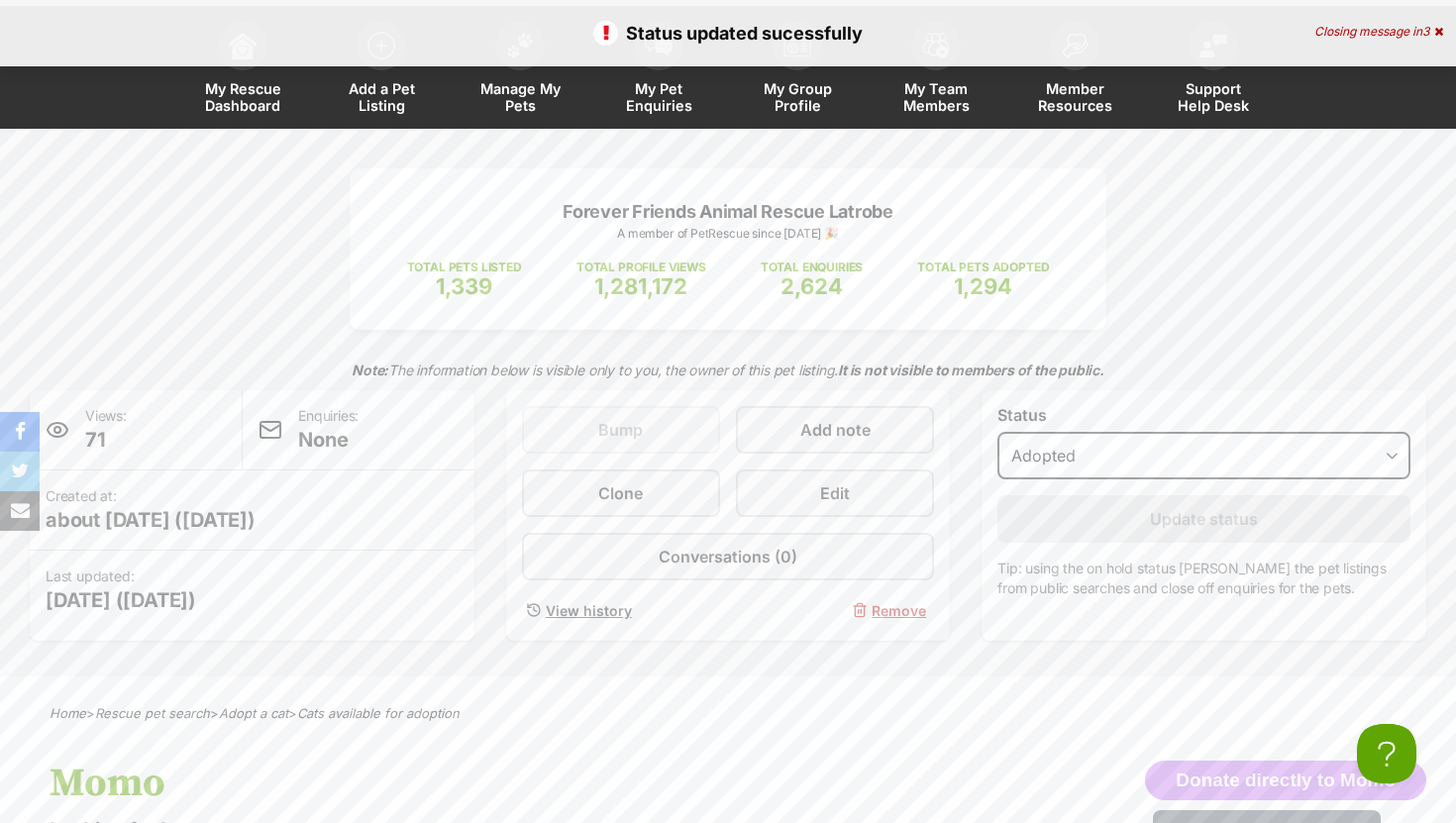 scroll, scrollTop: 0, scrollLeft: 0, axis: both 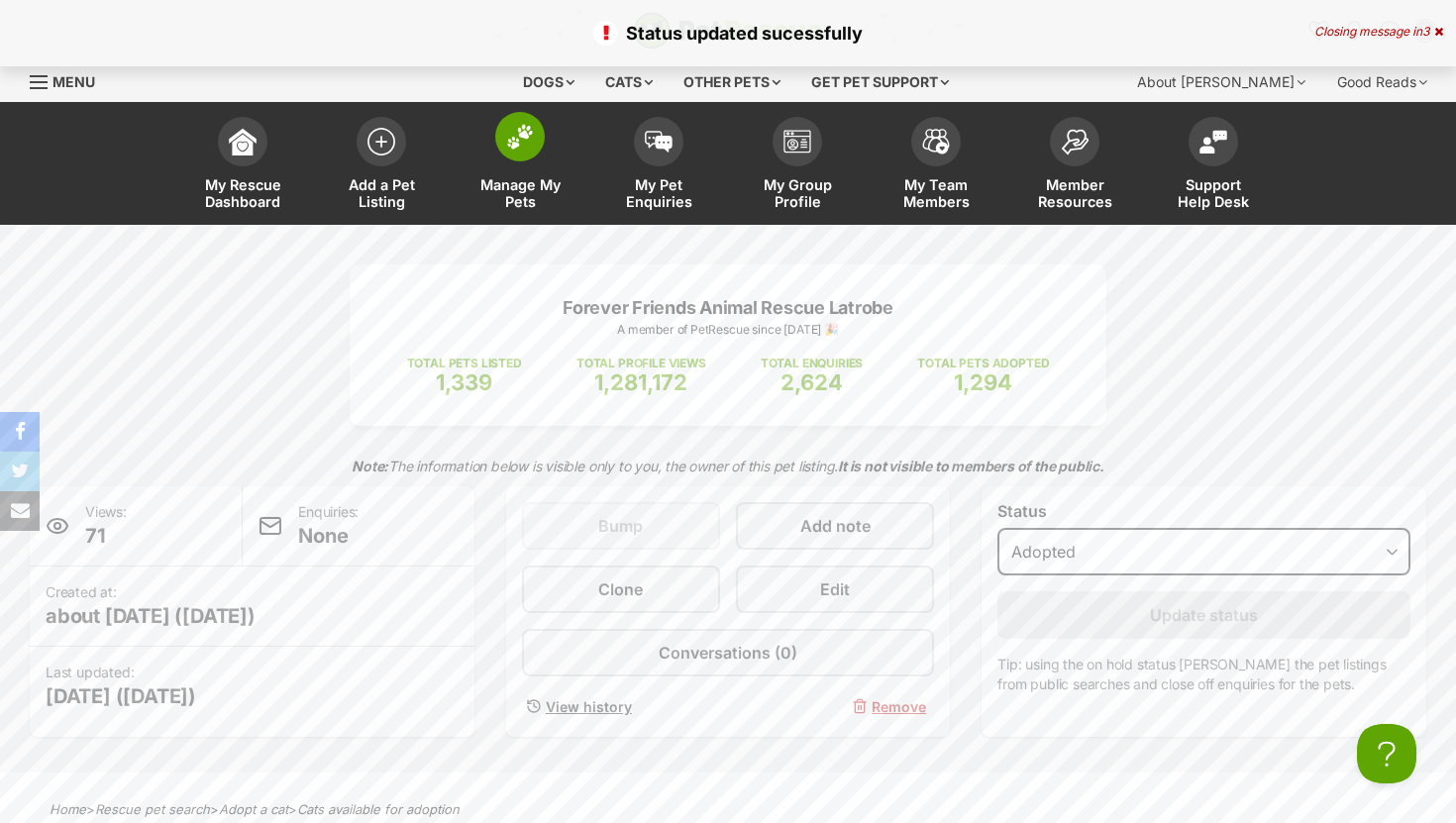 click at bounding box center [520, 137] 